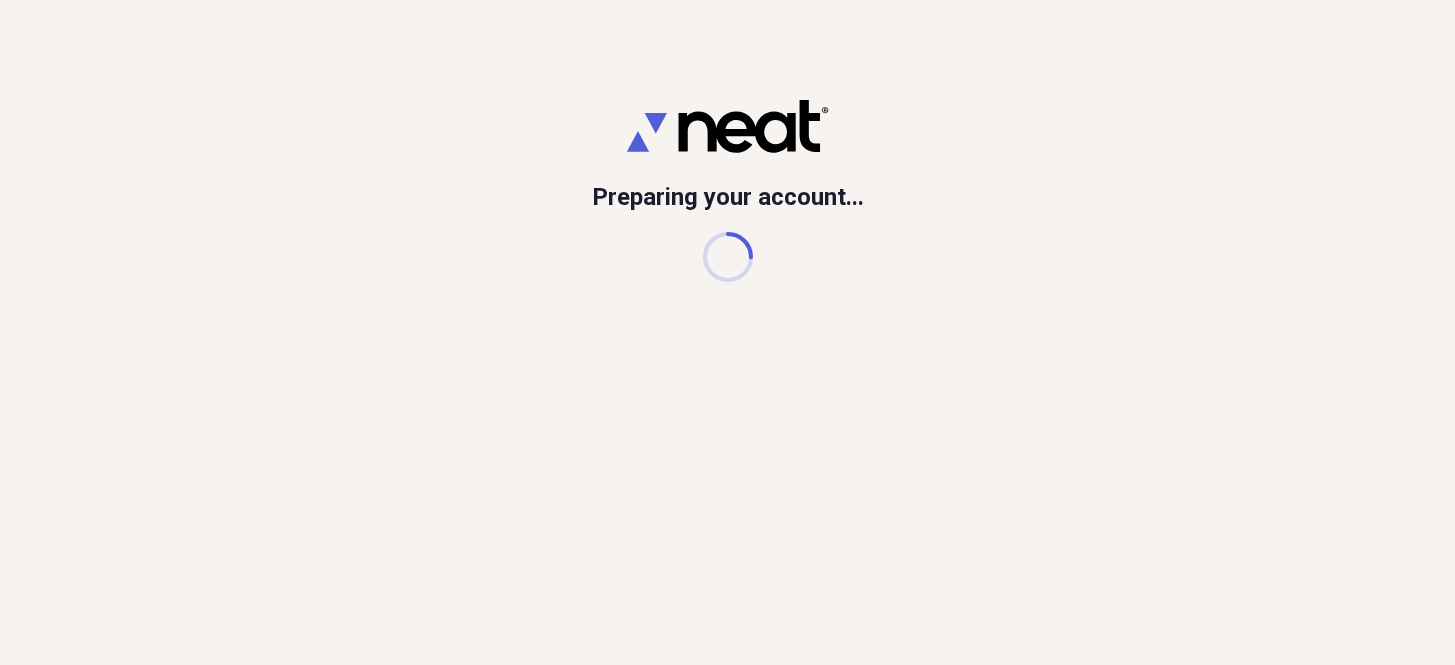 scroll, scrollTop: 0, scrollLeft: 0, axis: both 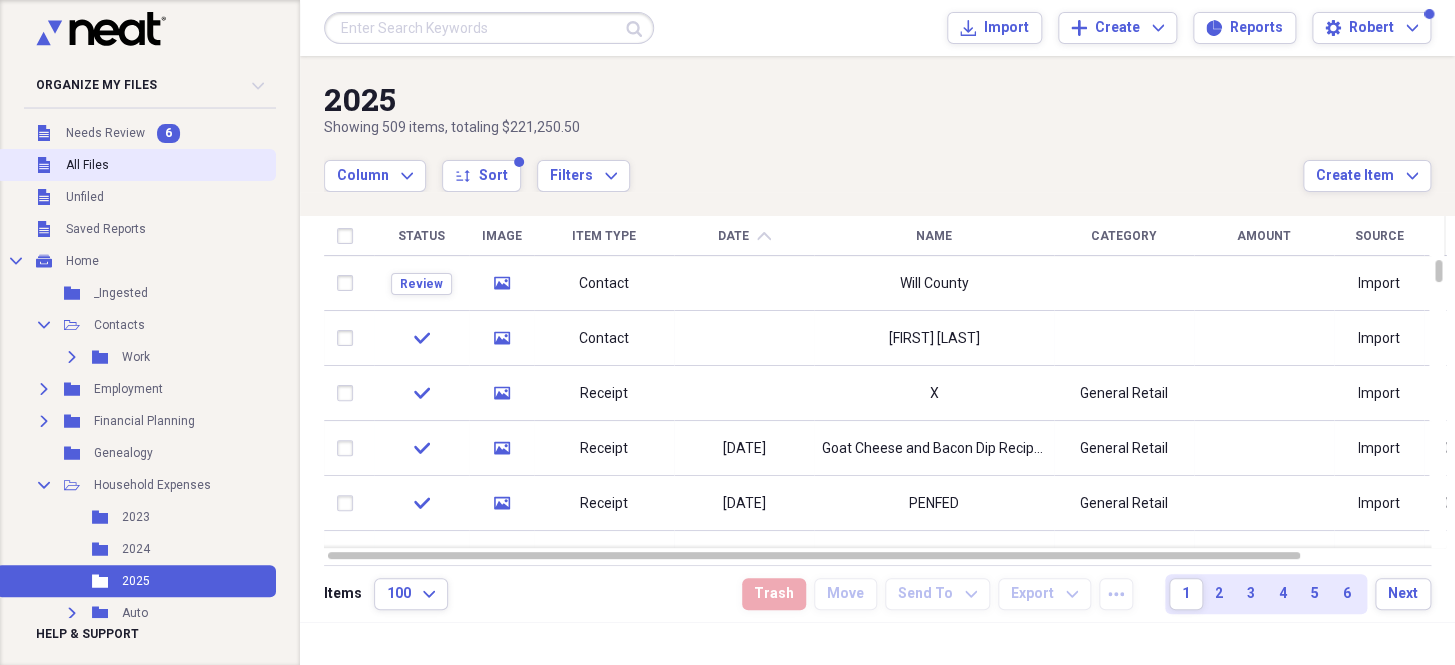 click on "All Files" at bounding box center (87, 165) 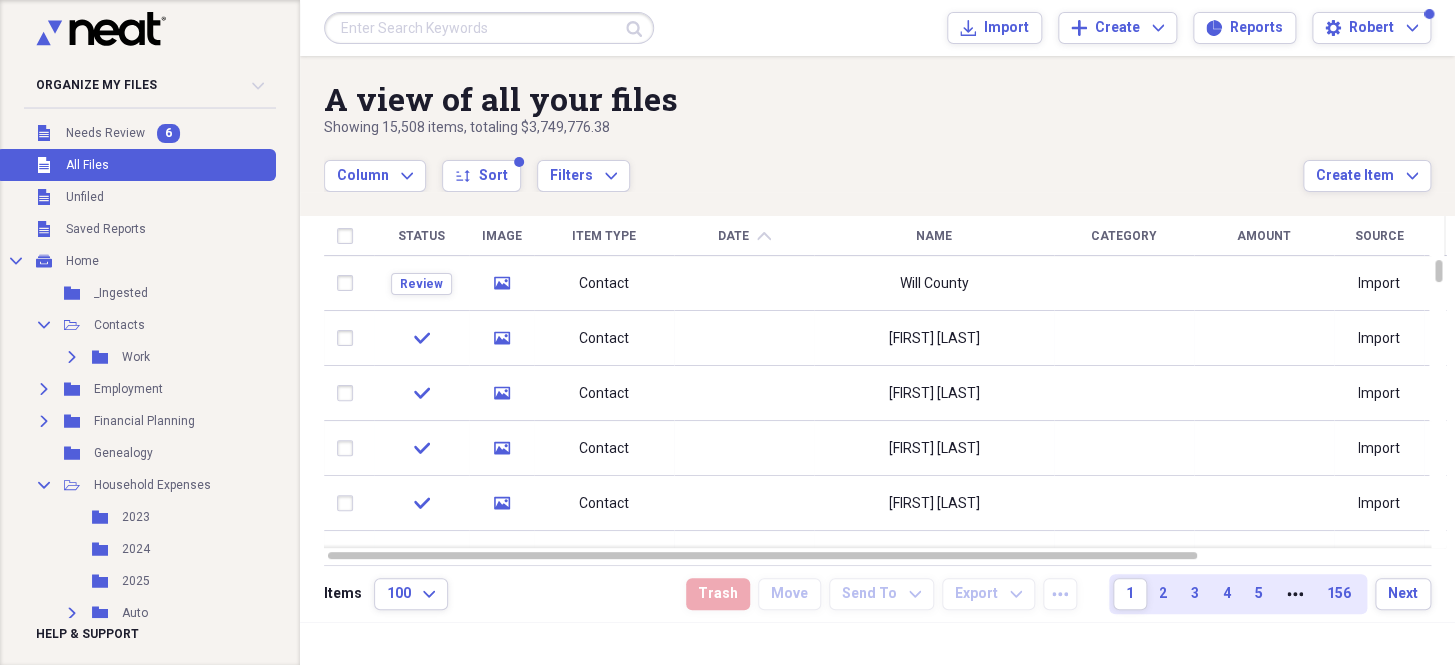 click on "Date chevron-up" at bounding box center (744, 236) 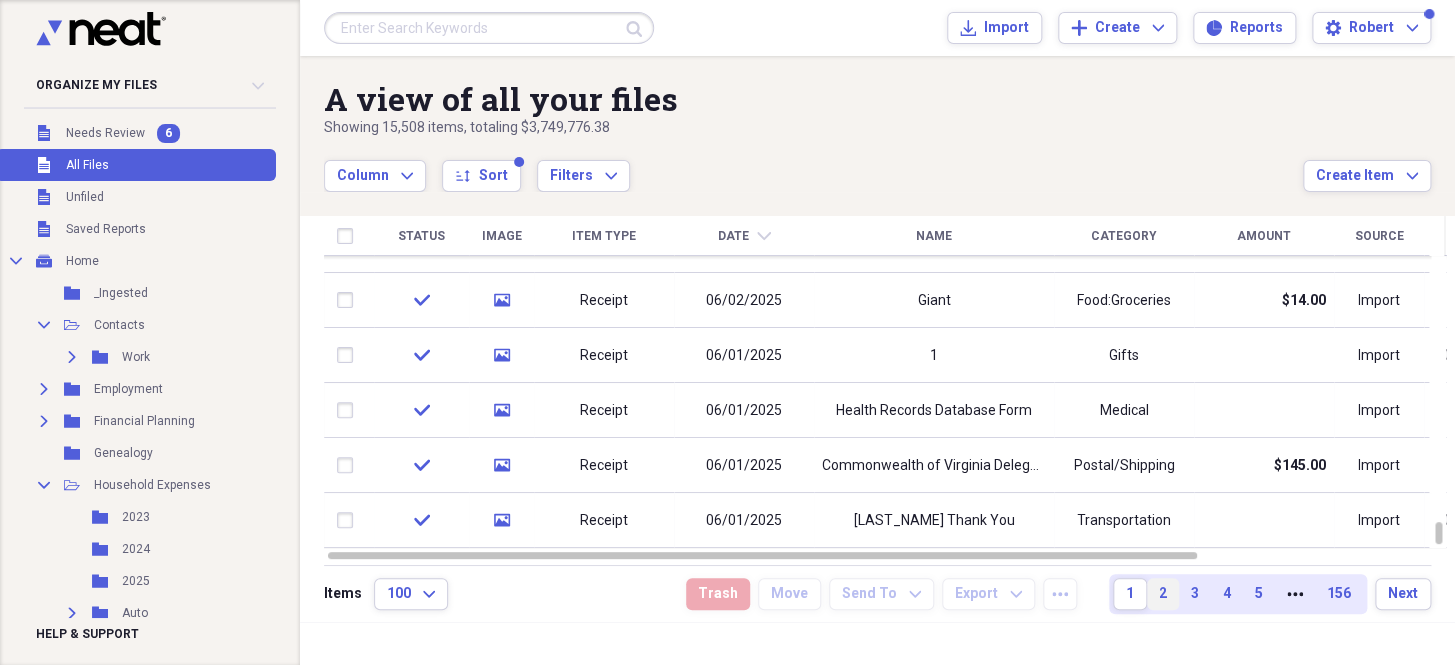 click on "2" at bounding box center [1163, 594] 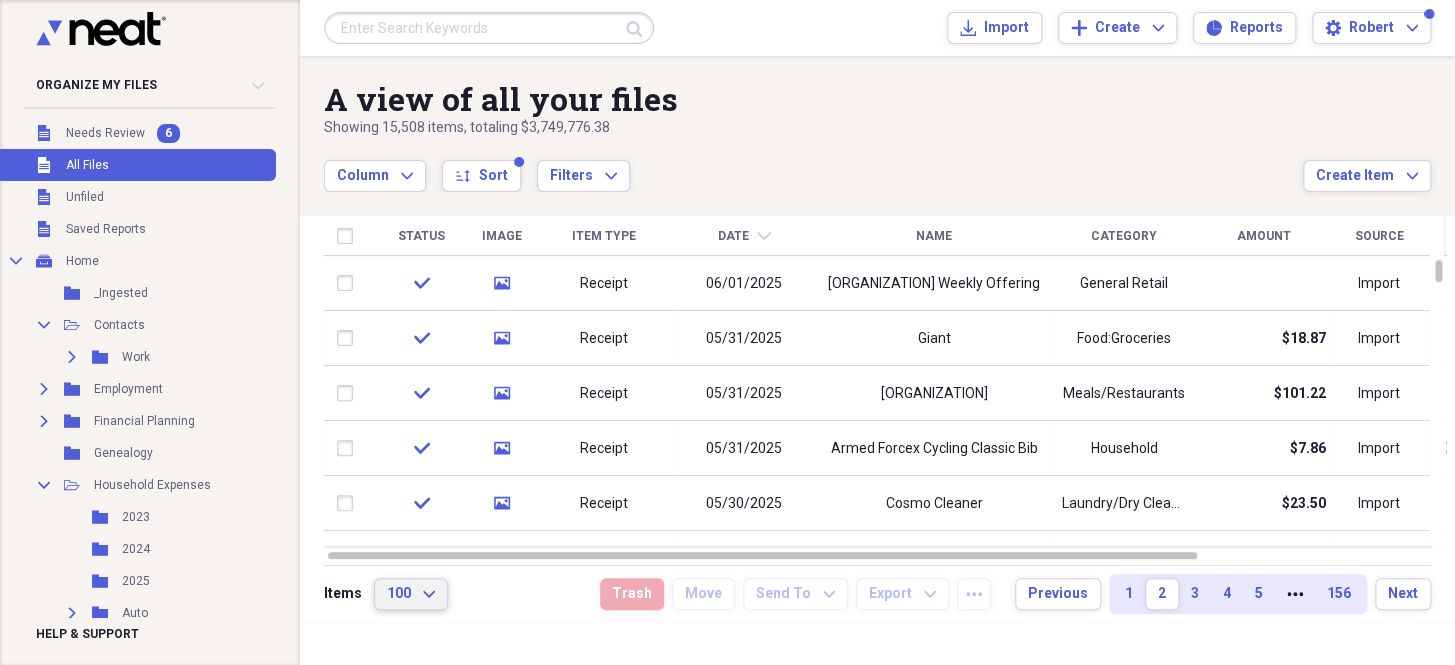 click on "Expand" 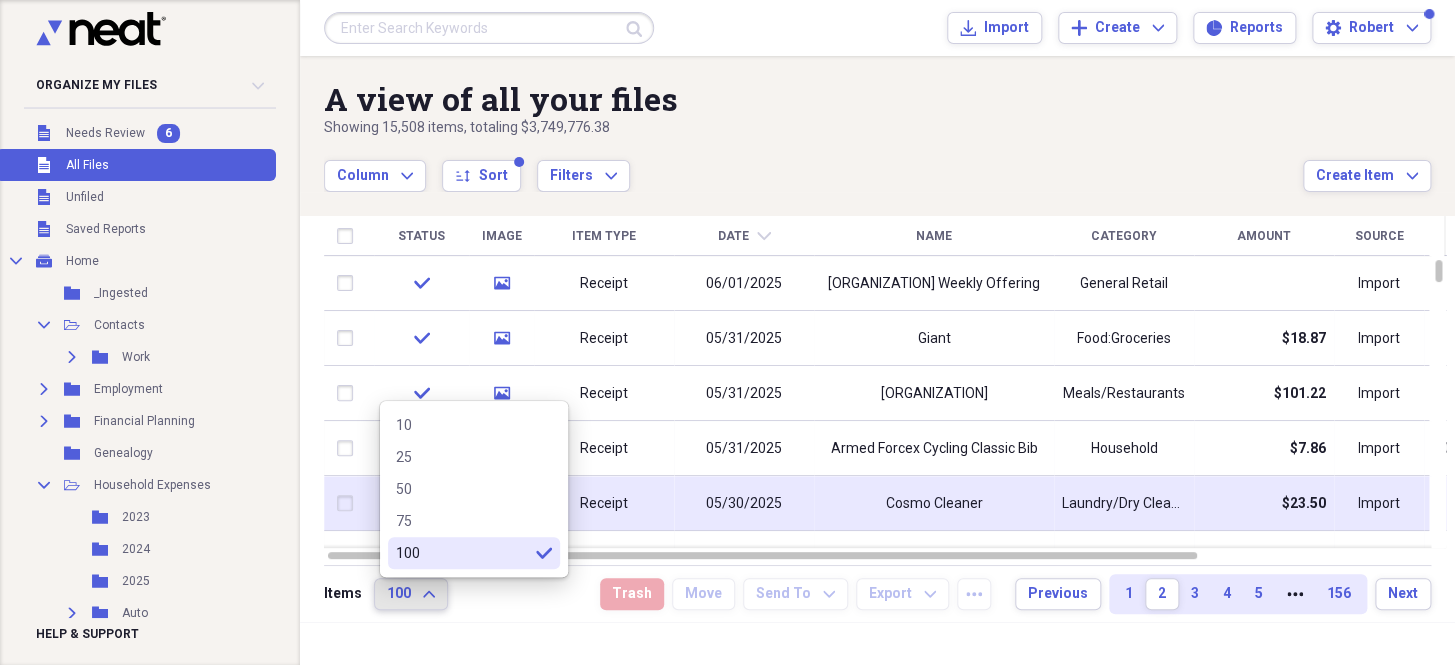 click on "05/30/2025" at bounding box center [744, 503] 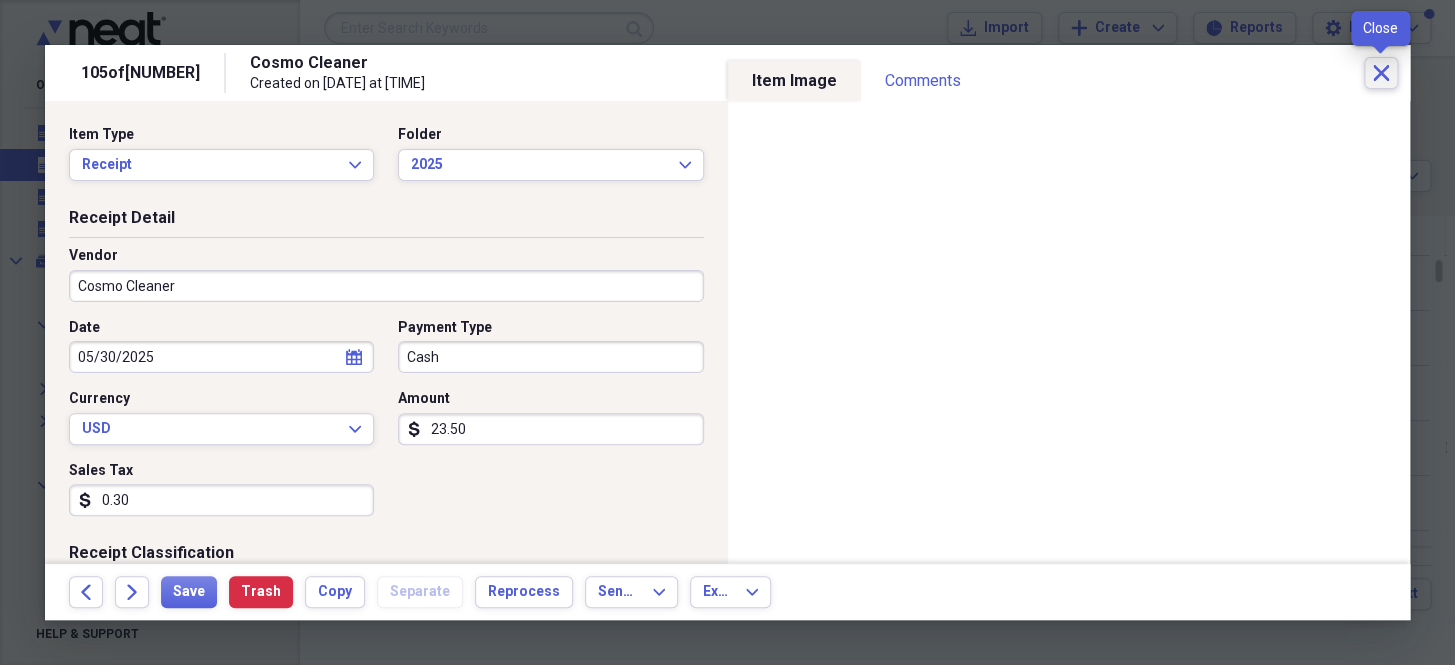 click 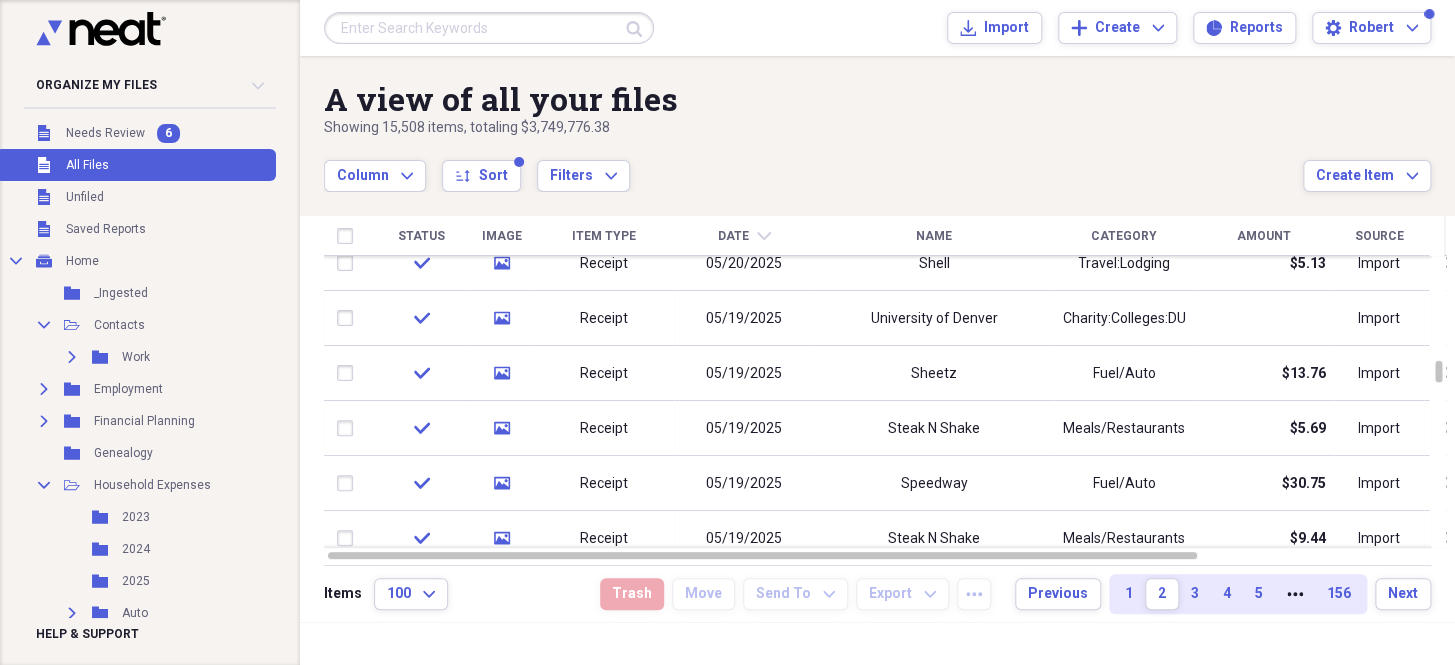 click at bounding box center (489, 28) 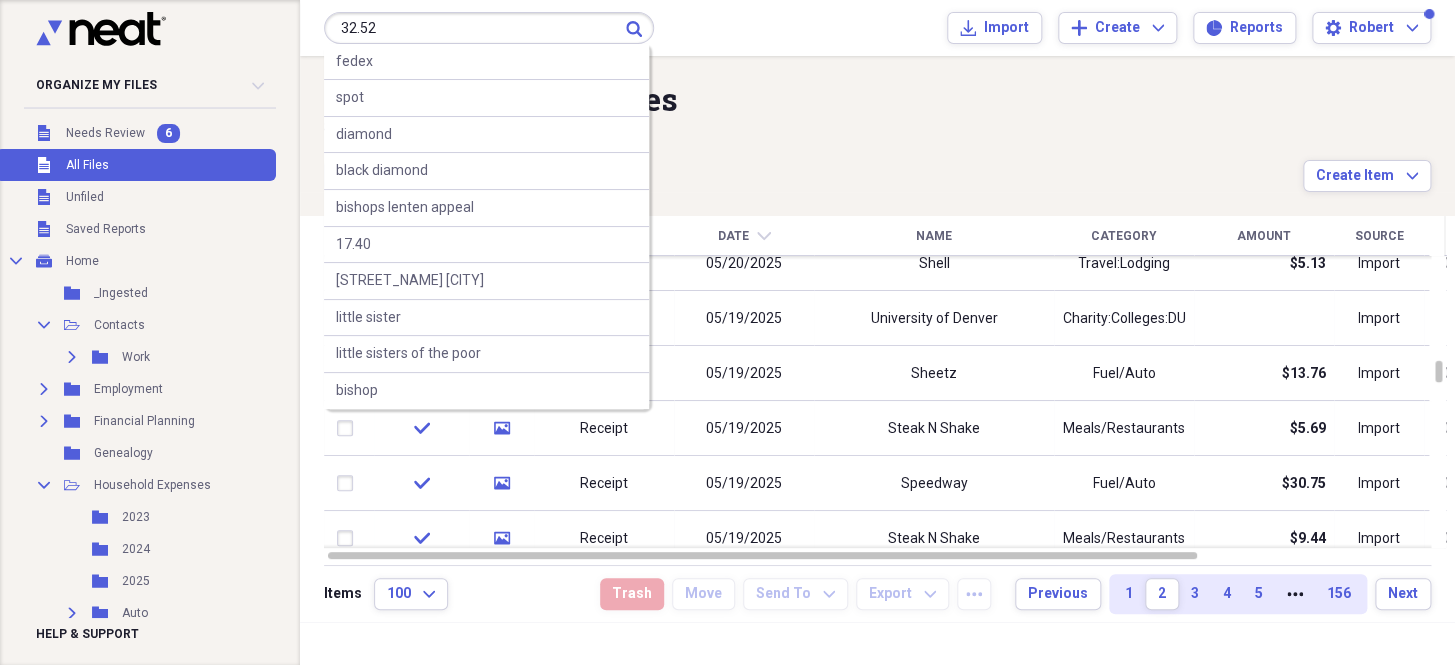 type on "32.52" 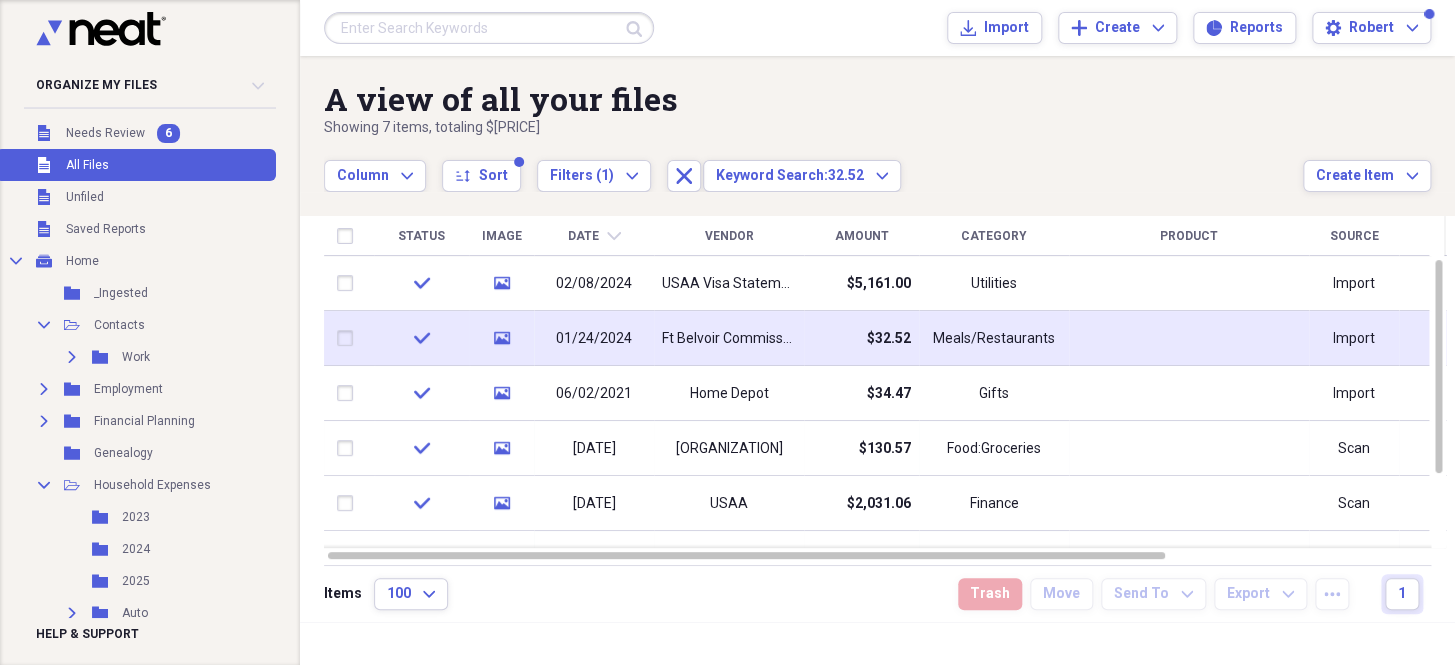 drag, startPoint x: 773, startPoint y: 297, endPoint x: 763, endPoint y: 327, distance: 31.622776 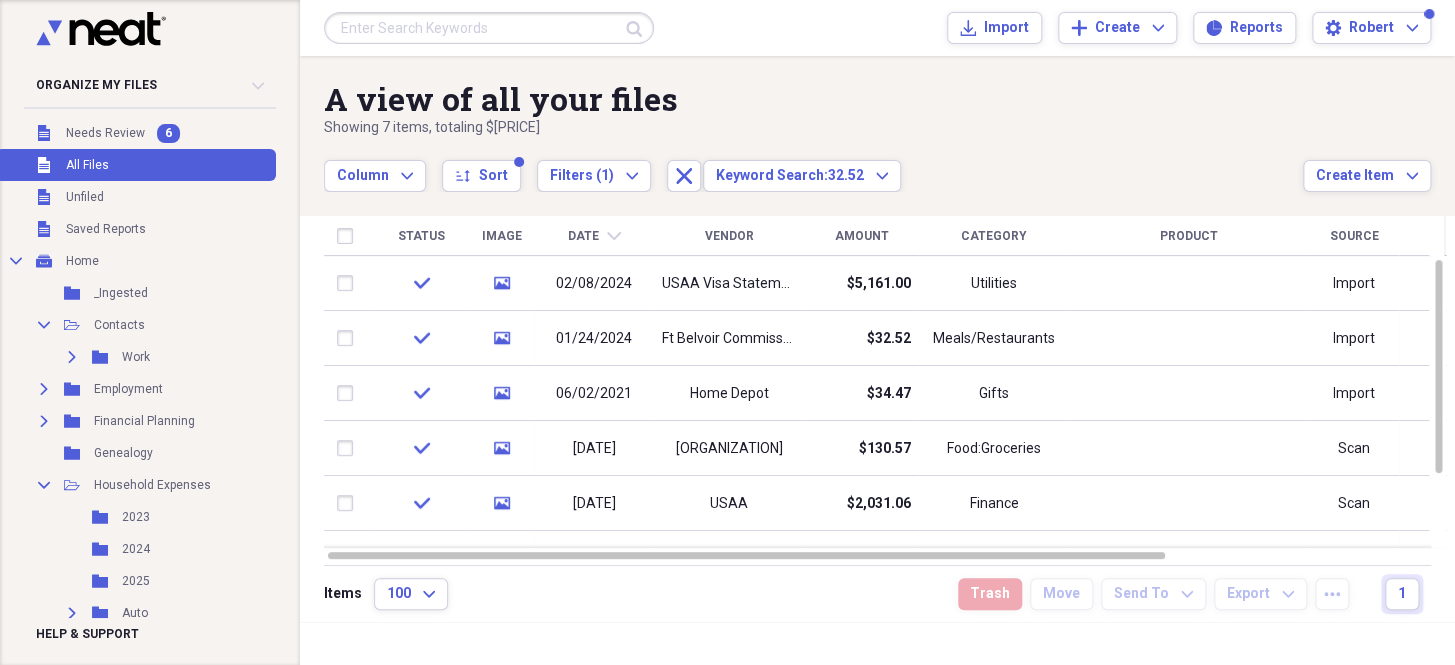 click on "chevron-down" 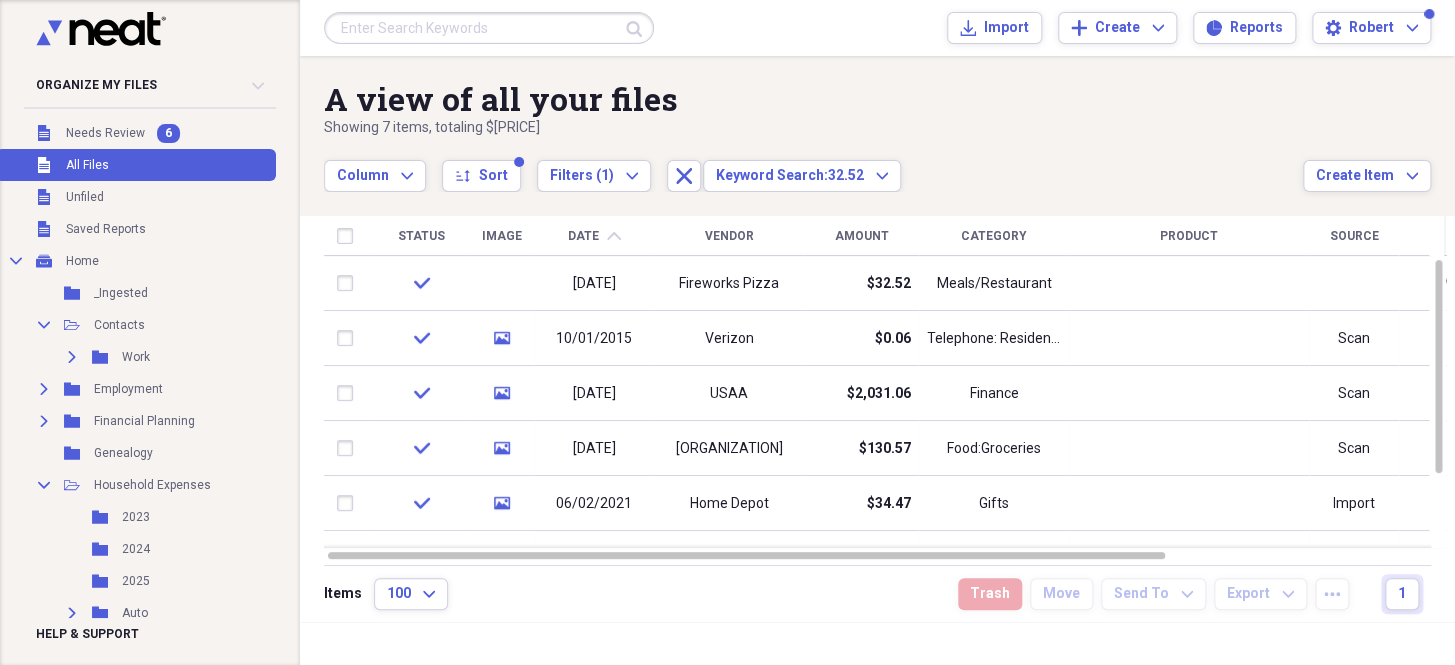 click on "chevron-up" 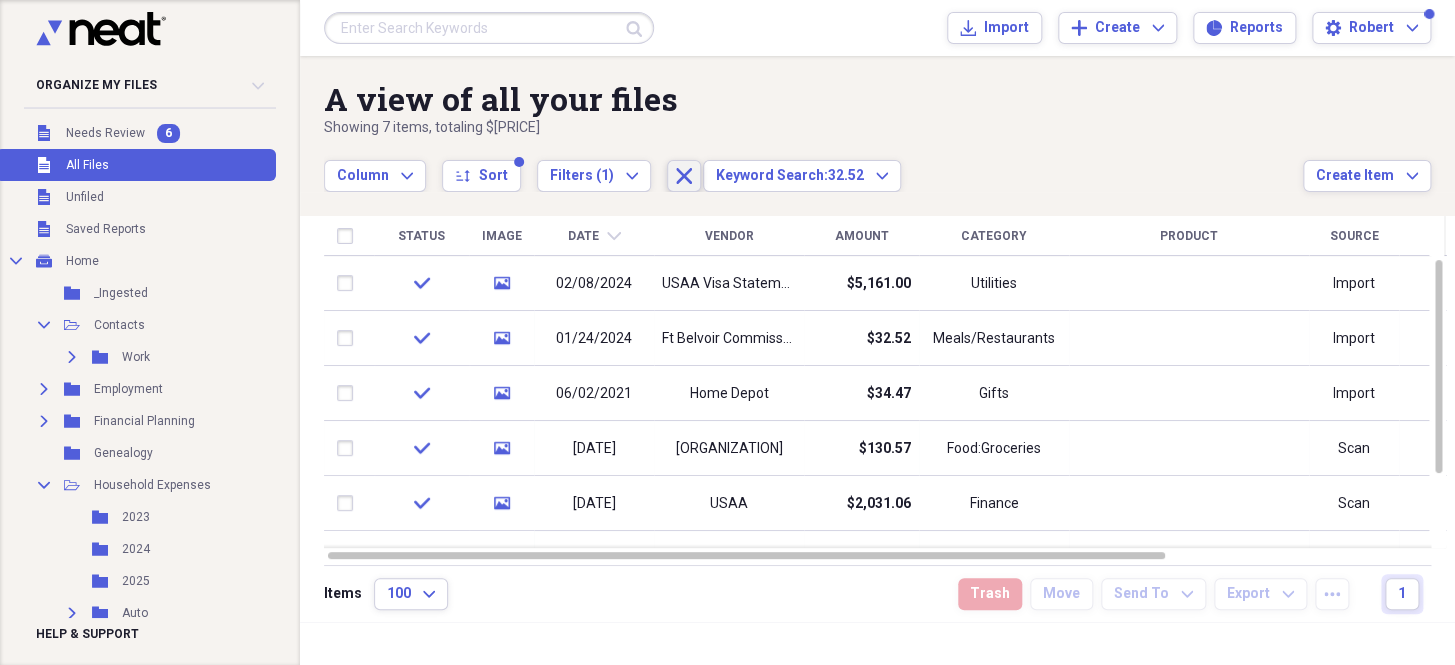 click 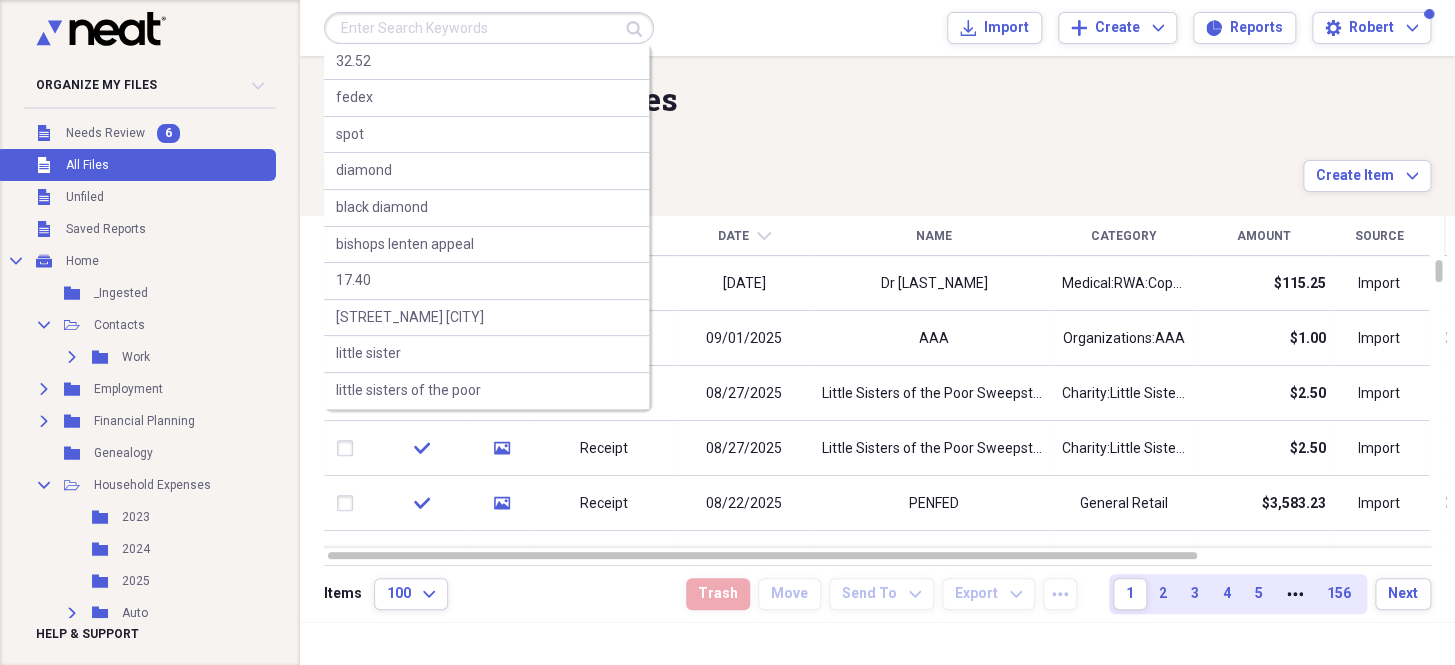 click at bounding box center (489, 28) 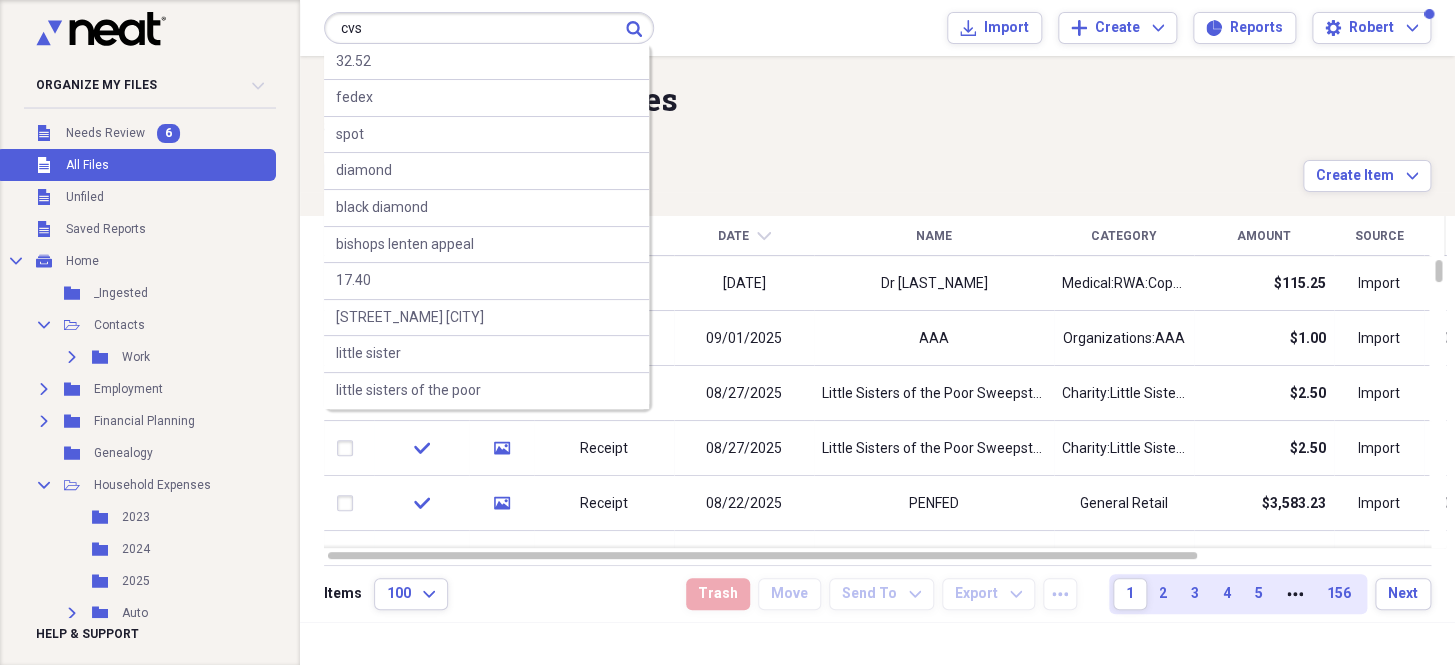 type on "cvs" 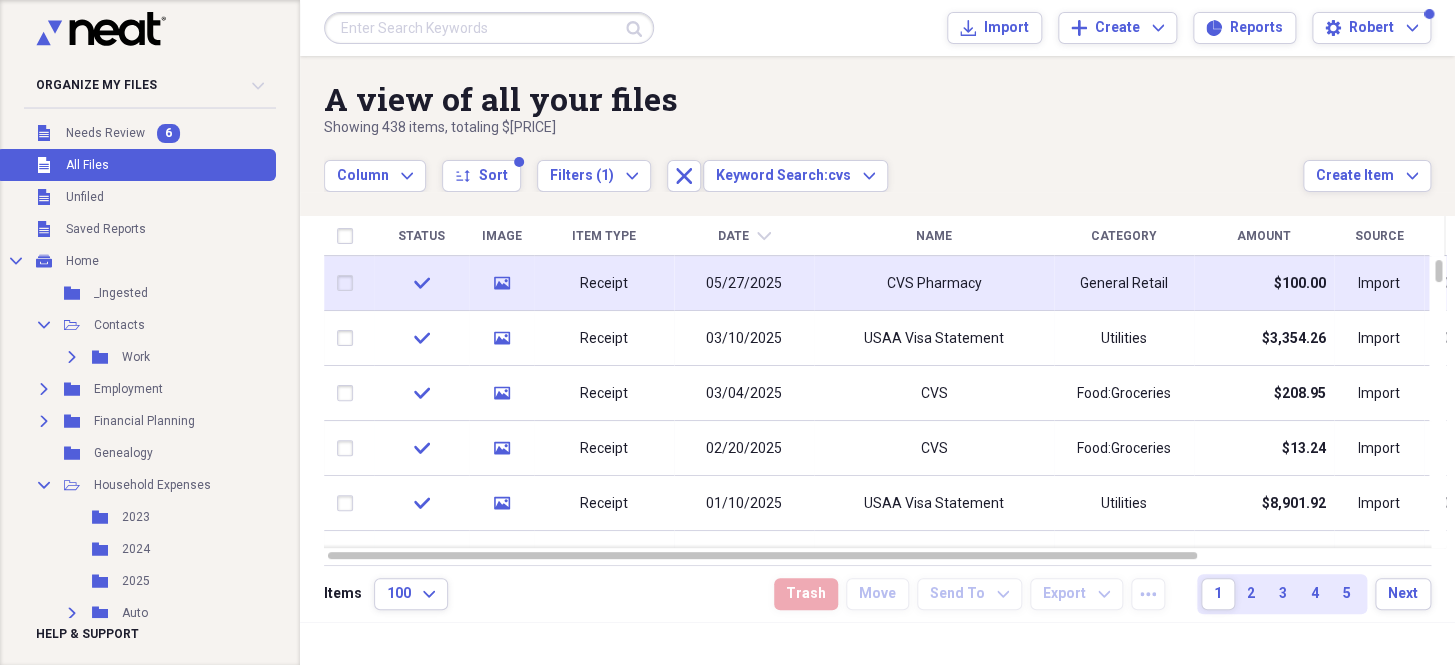 click on "05/27/2025" at bounding box center (744, 284) 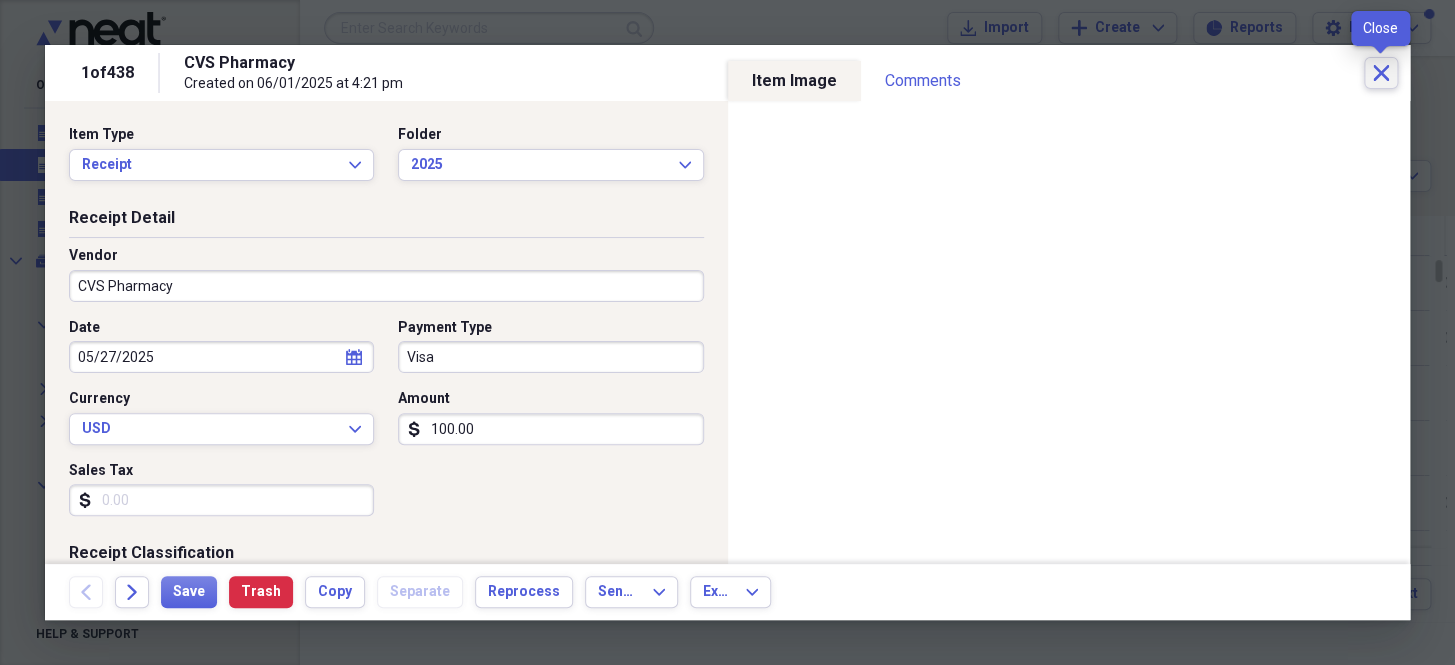 click on "Close" 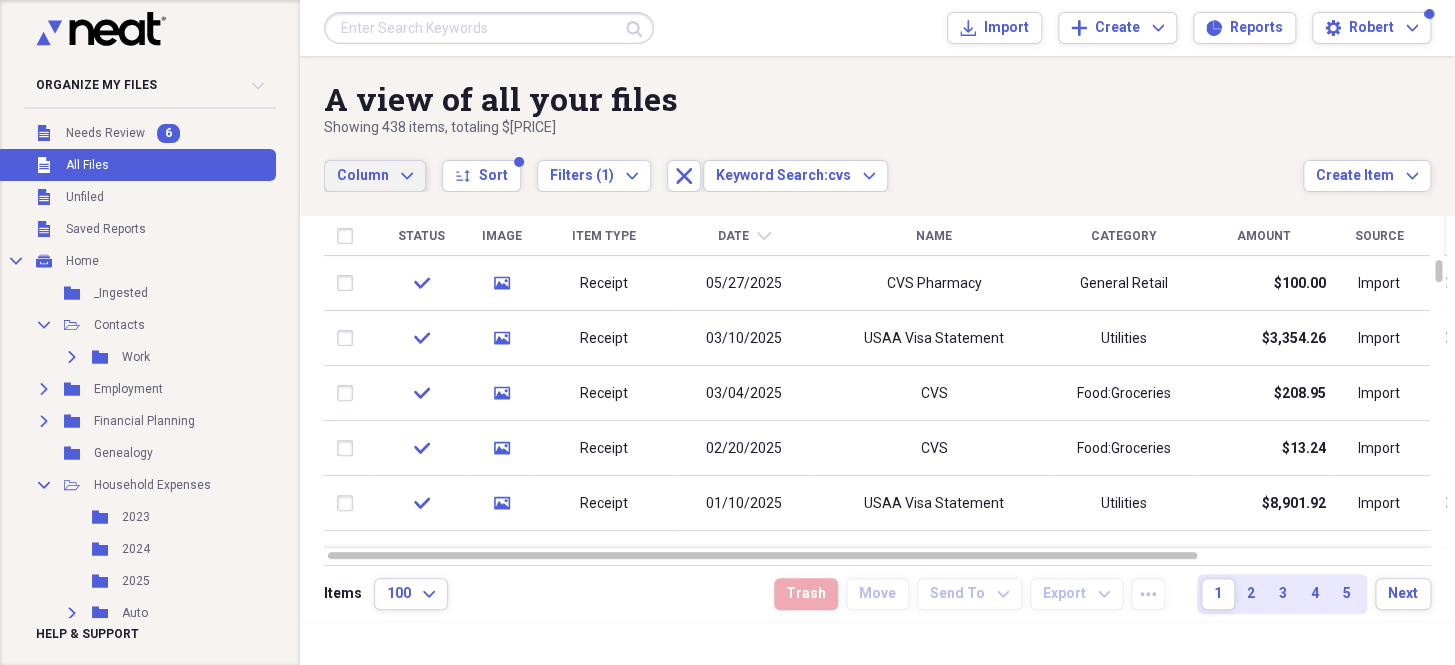 click on "Expand" 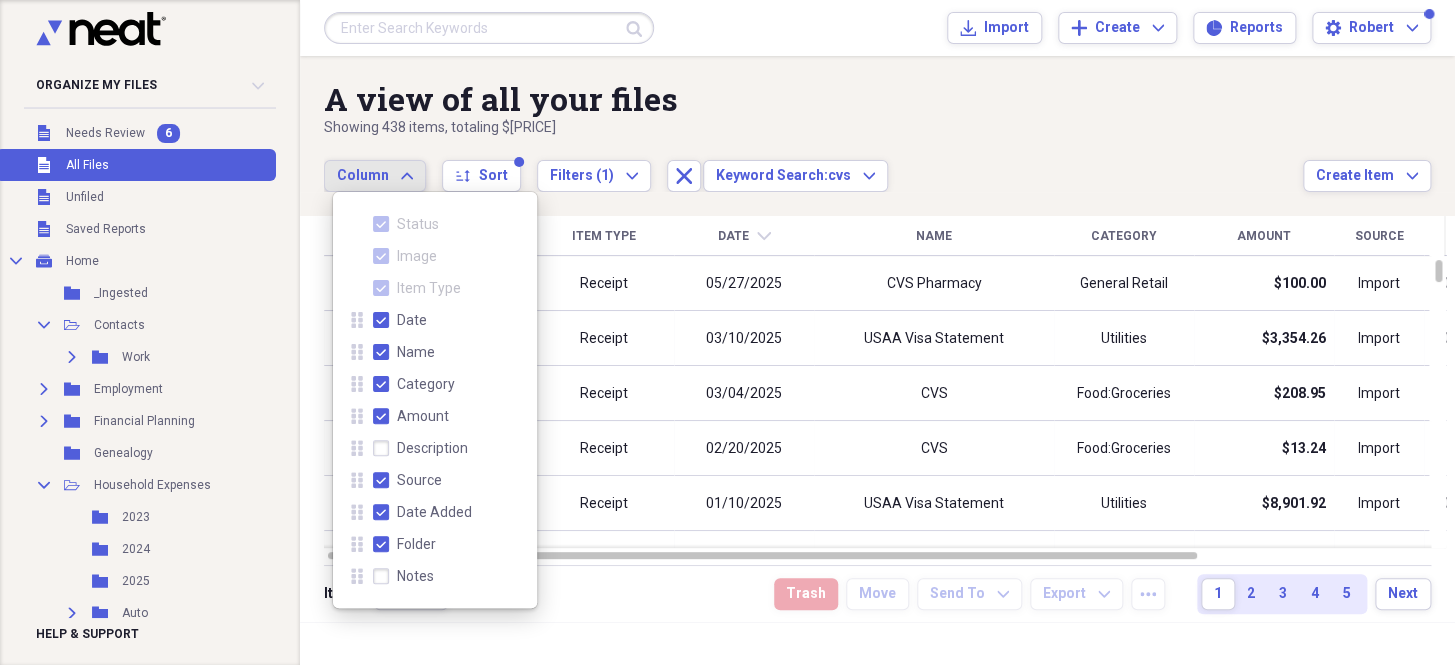 click on "A view of all your files" at bounding box center (813, 99) 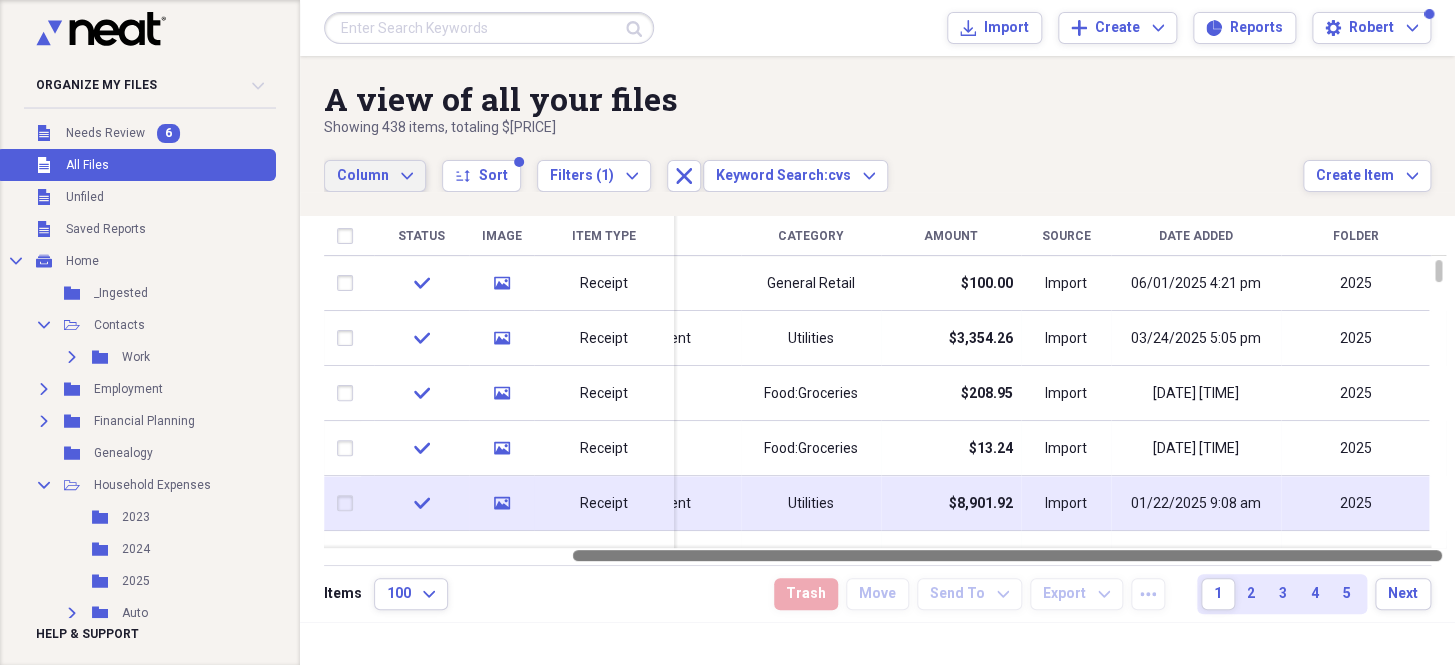 drag, startPoint x: 1087, startPoint y: 553, endPoint x: 1367, endPoint y: 501, distance: 284.78763 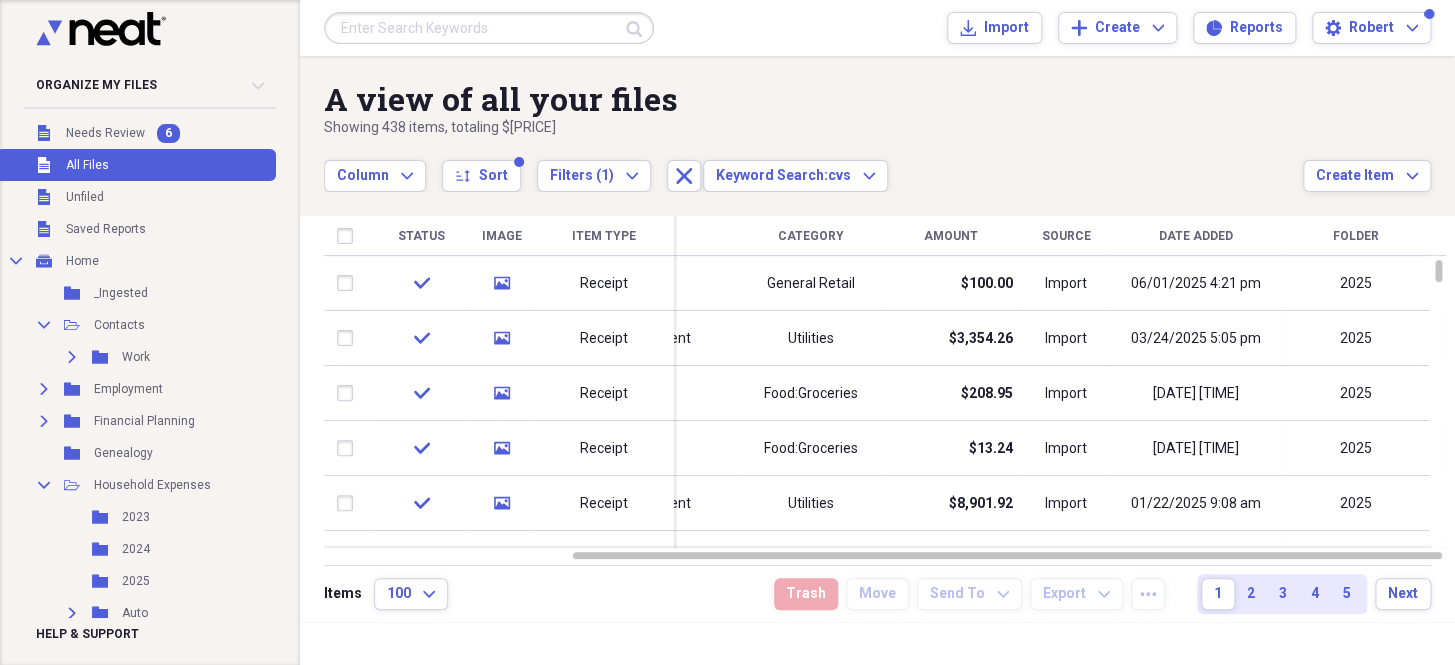 click on "Date Added" at bounding box center [1196, 236] 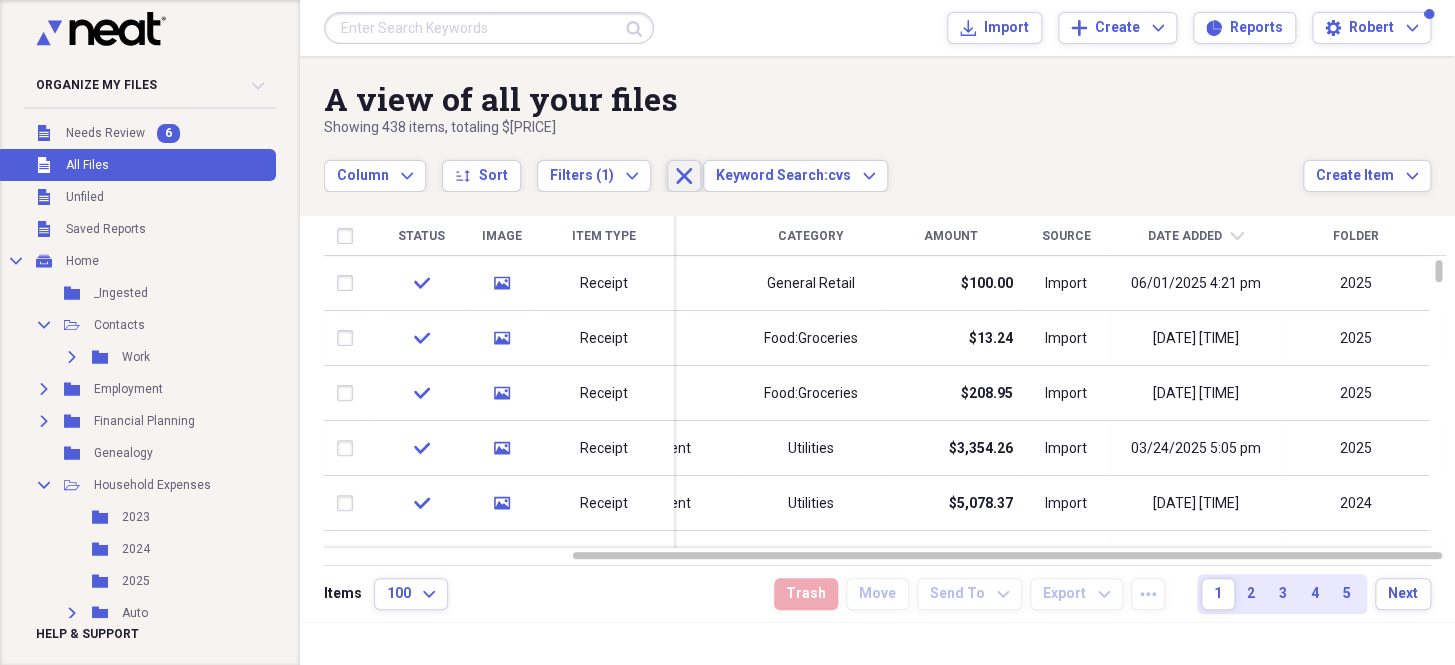 click on "Close" 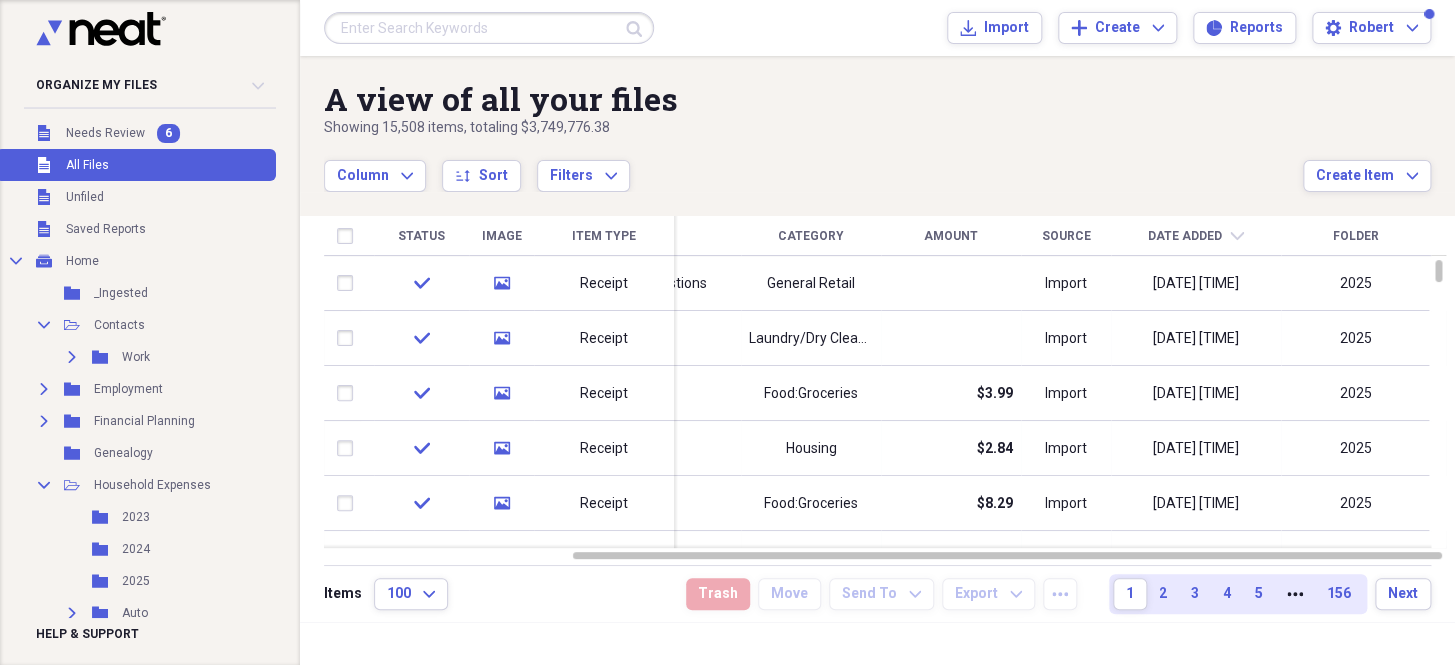 click 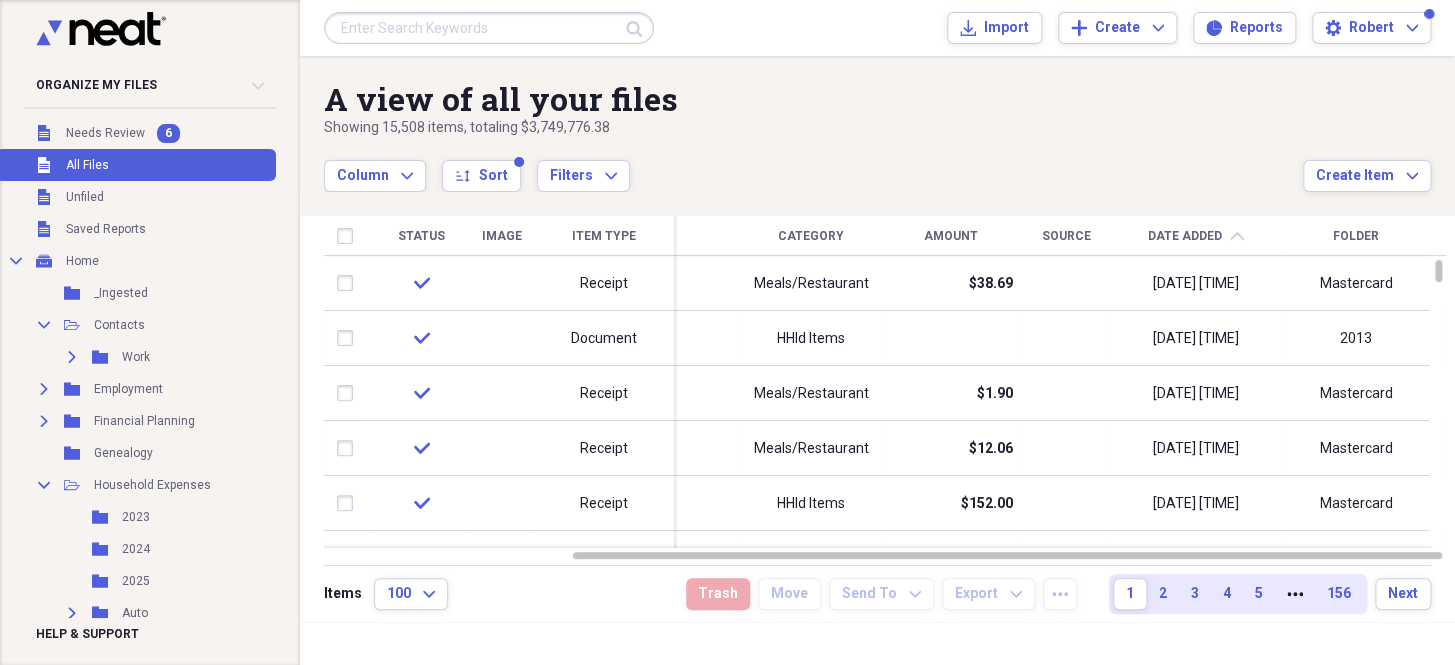 click on "chevron-up" 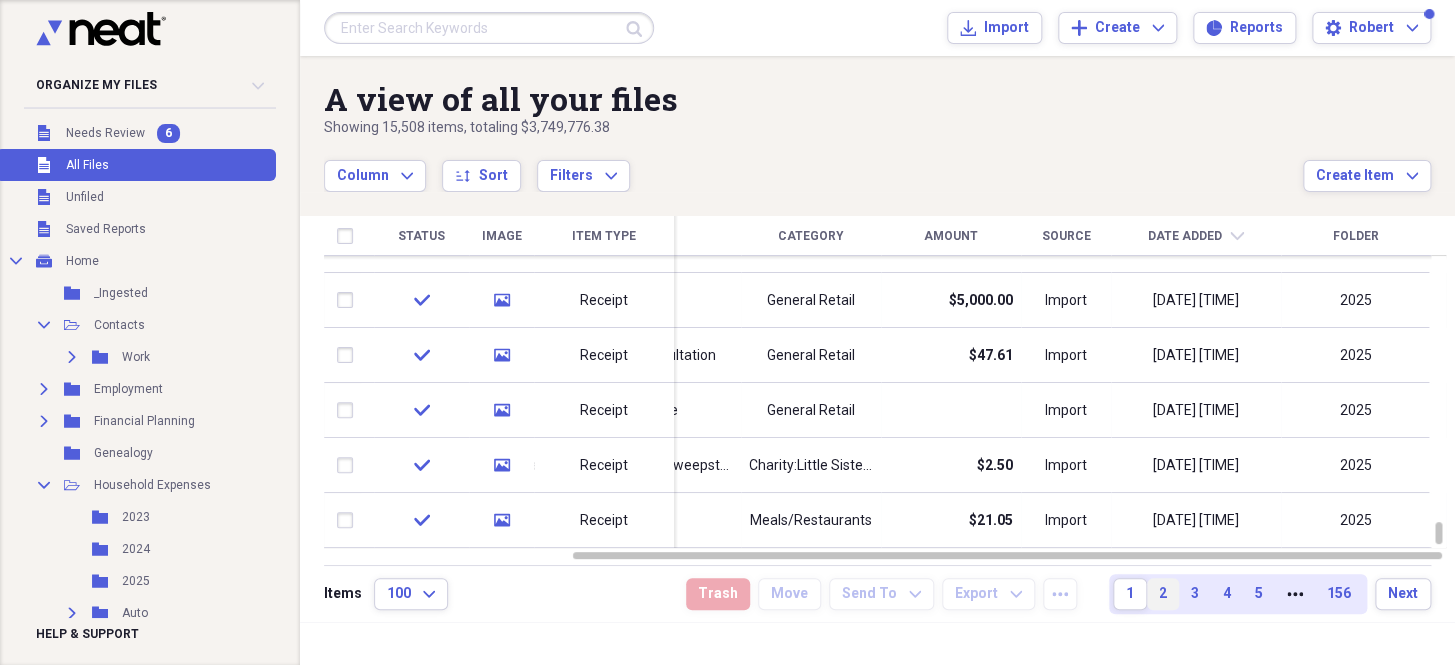 click on "2" at bounding box center (1163, 594) 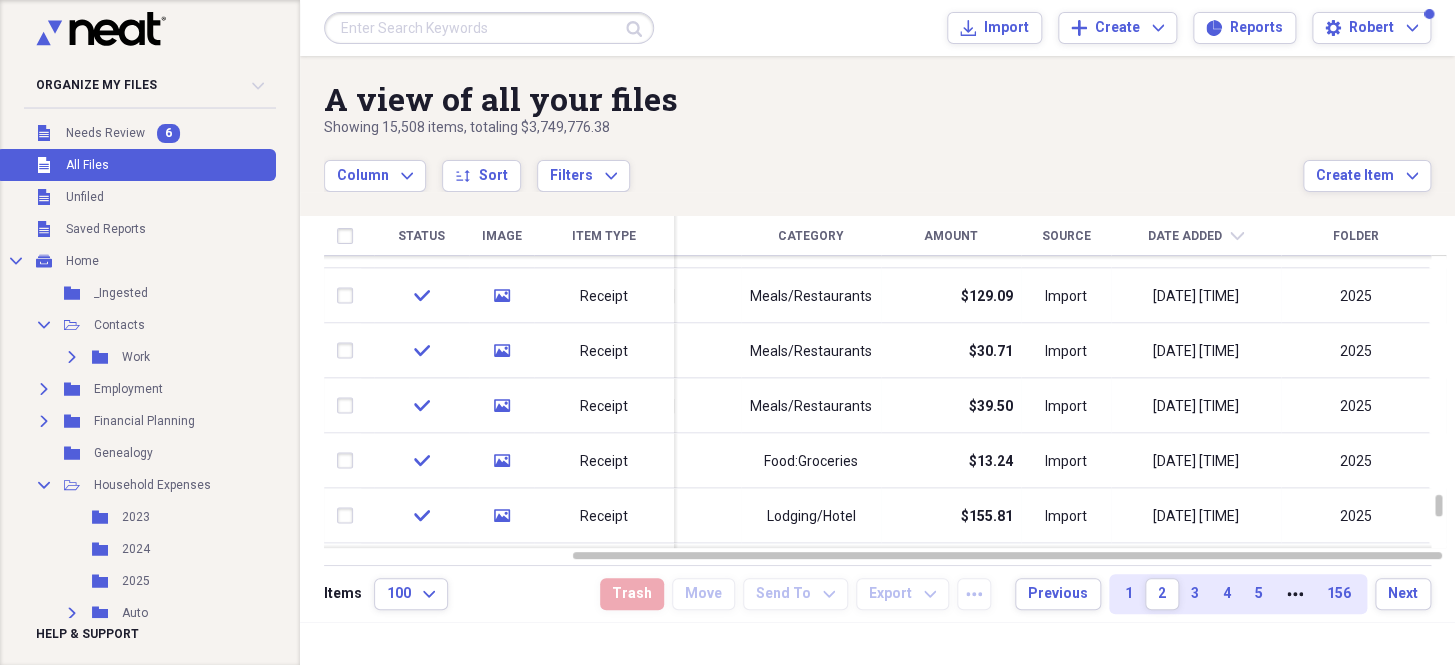 click at bounding box center (489, 28) 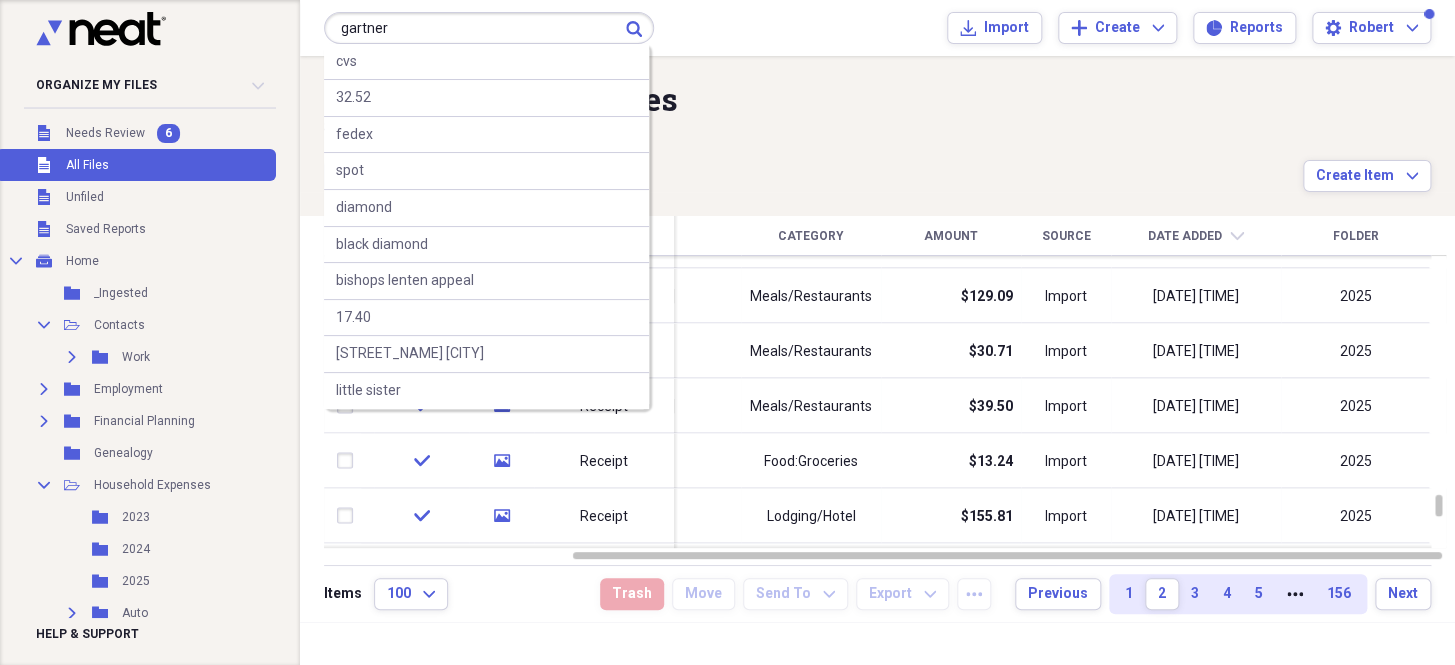 type on "gartner" 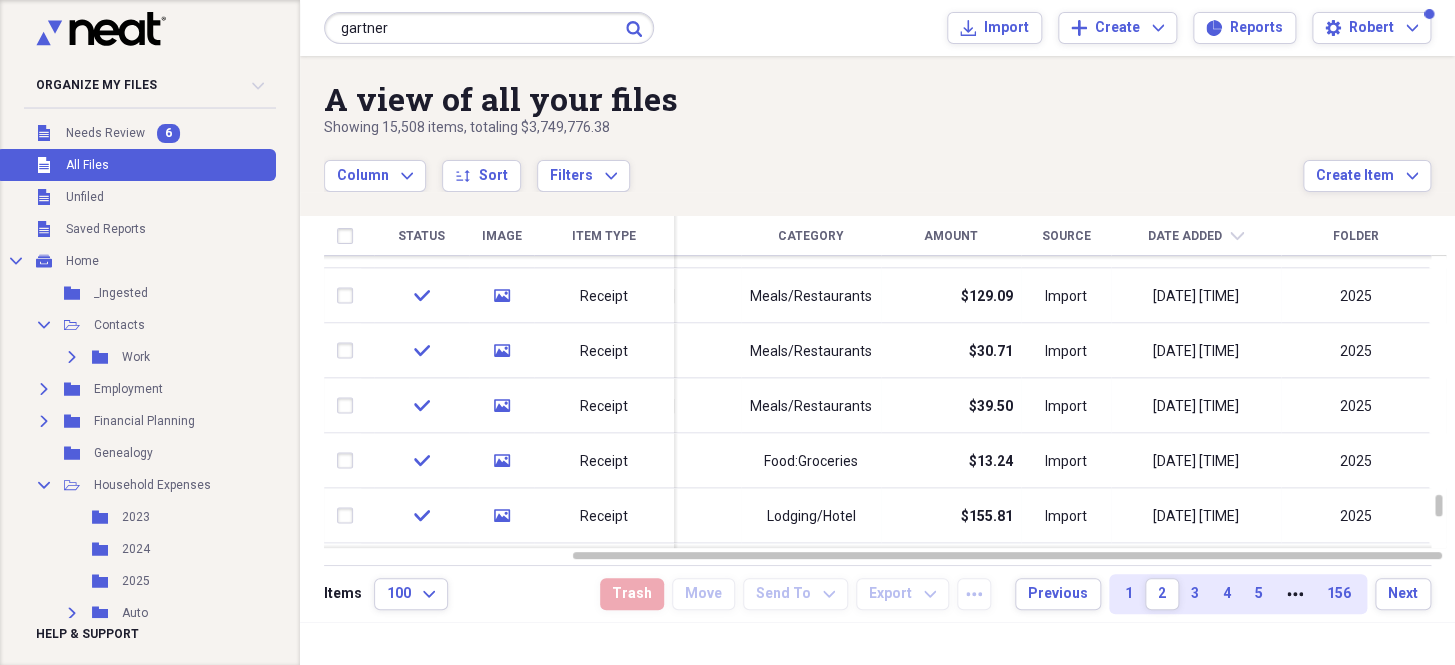 click on "Submit" 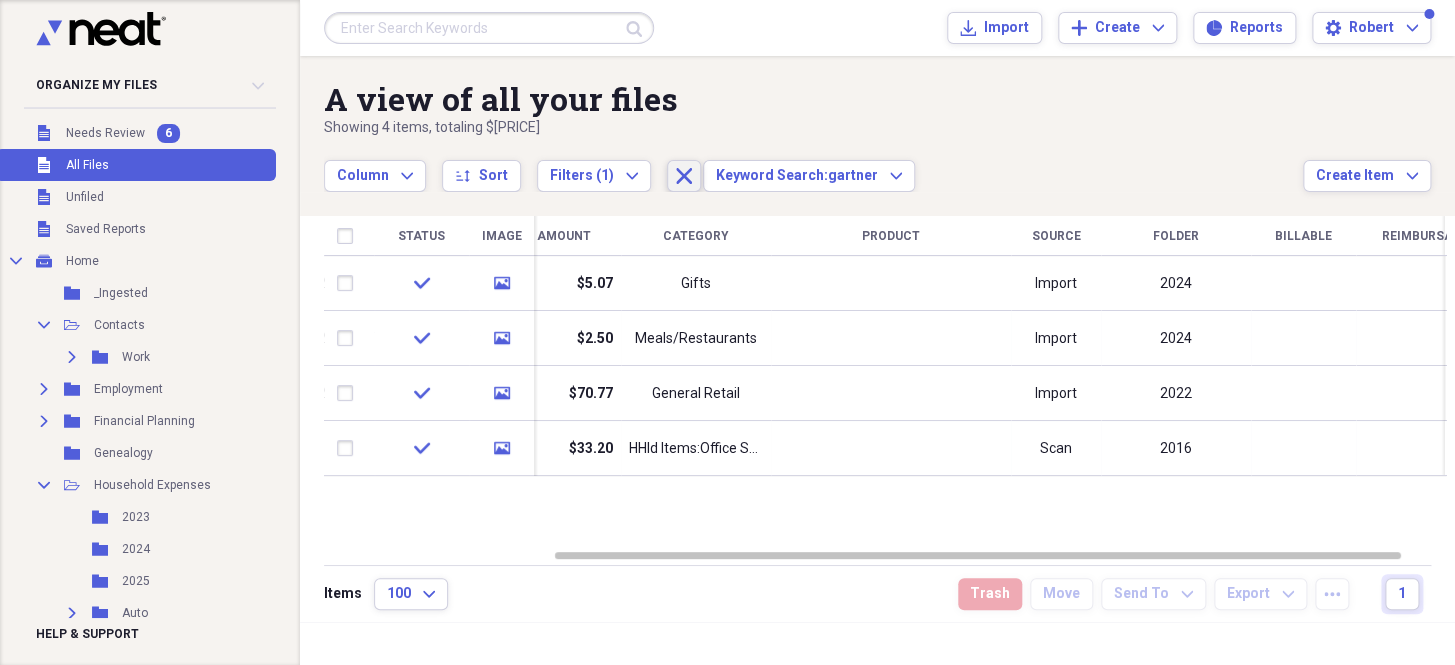 click on "Close" 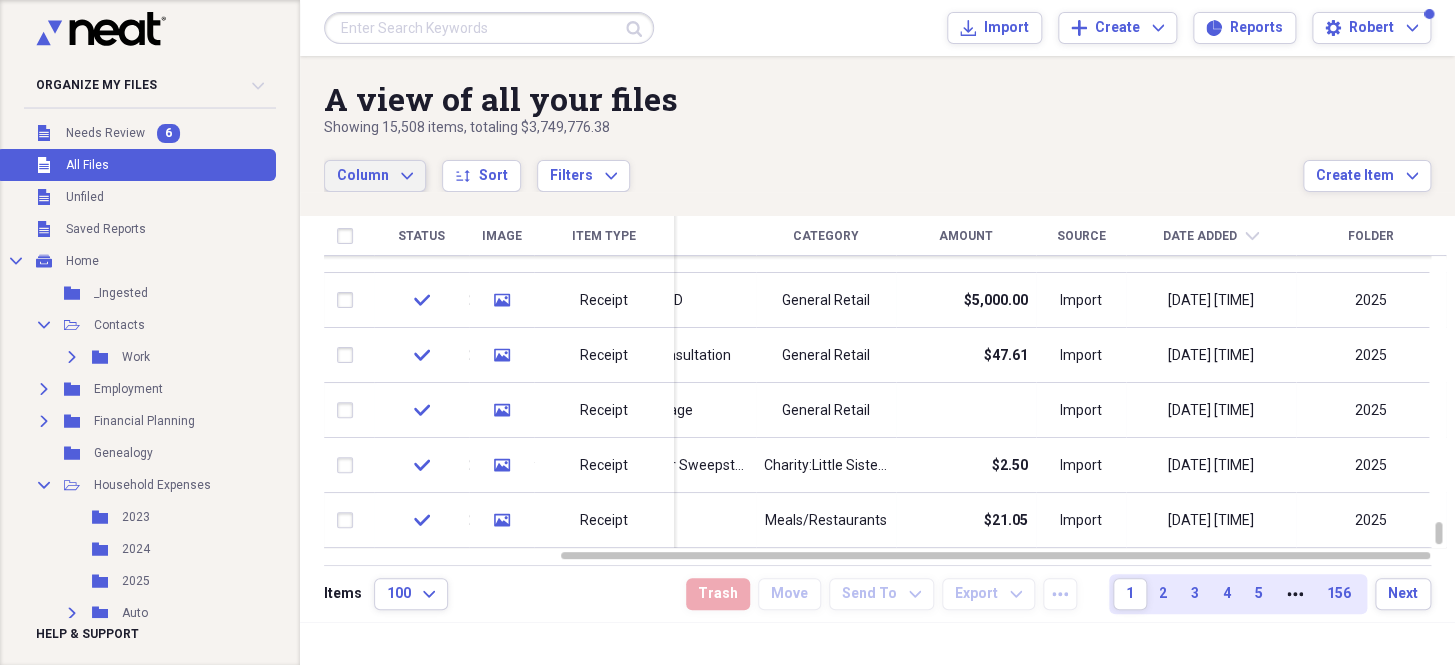 click on "Expand" 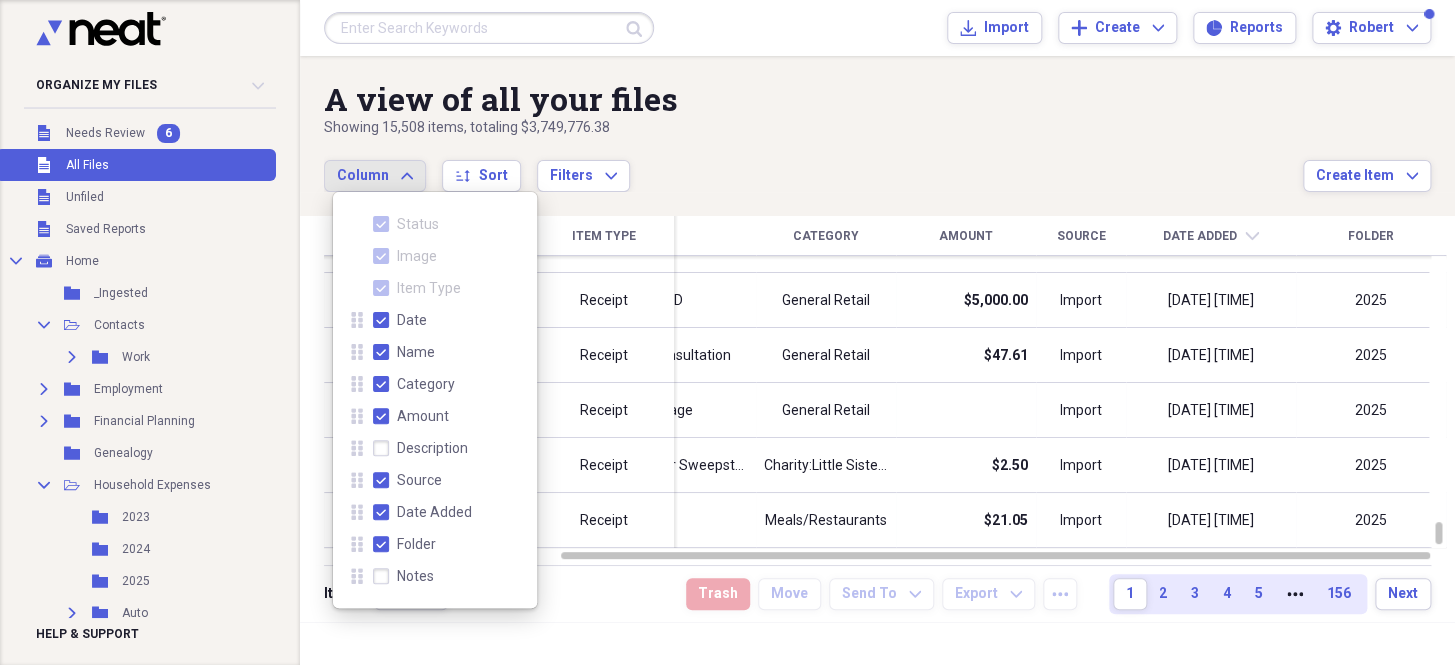 click on "Description" at bounding box center [432, 448] 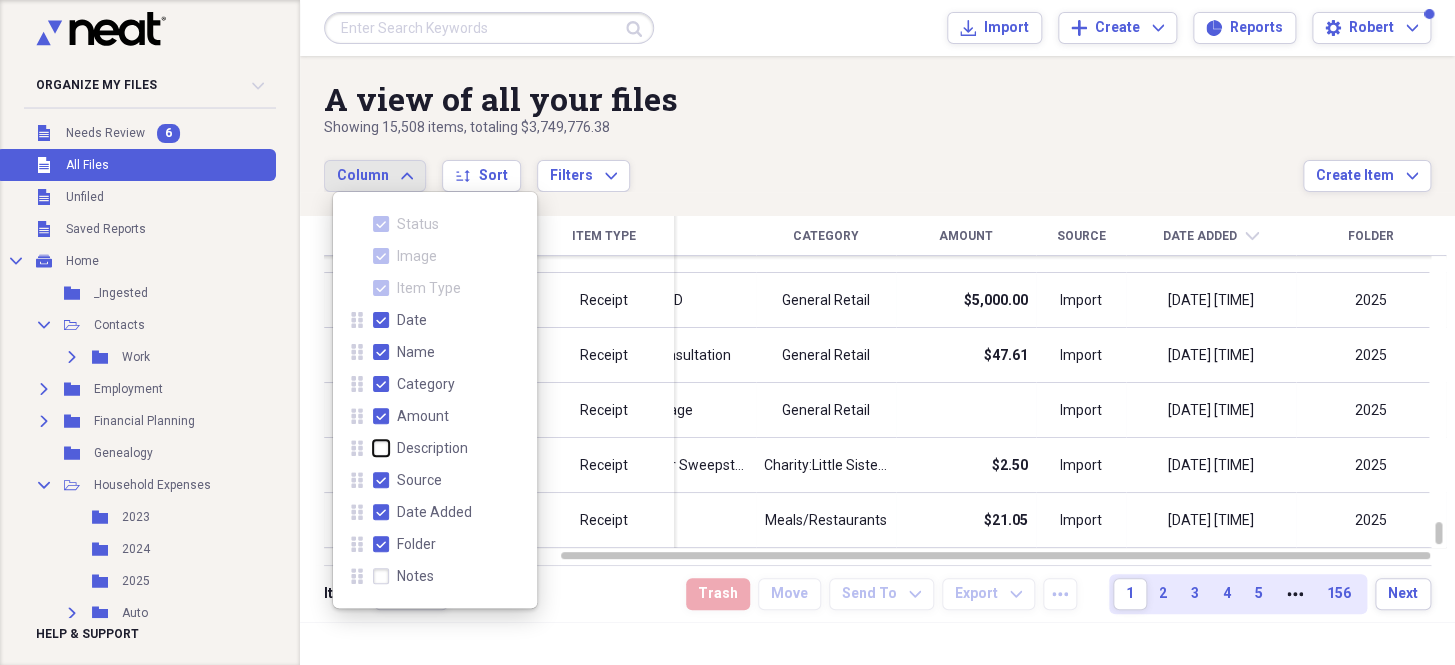 click on "Description" at bounding box center [373, 447] 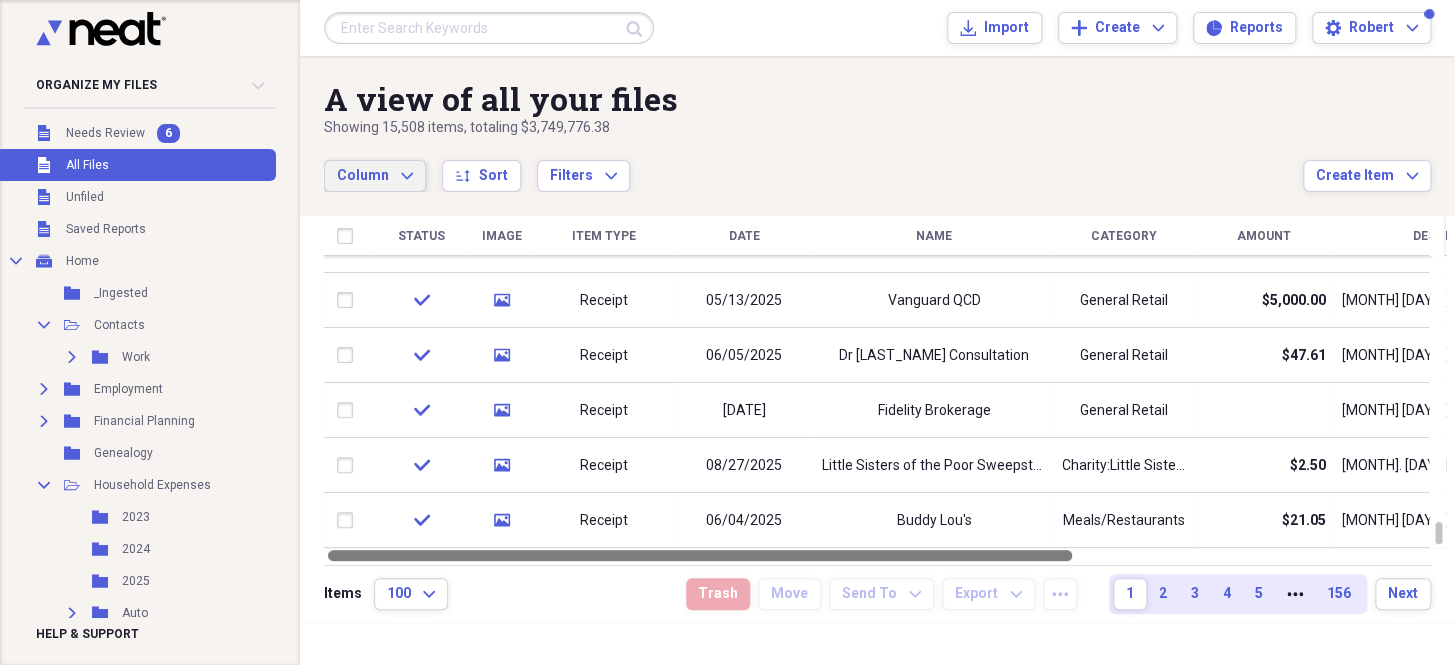 drag, startPoint x: 943, startPoint y: 556, endPoint x: 727, endPoint y: 631, distance: 228.65039 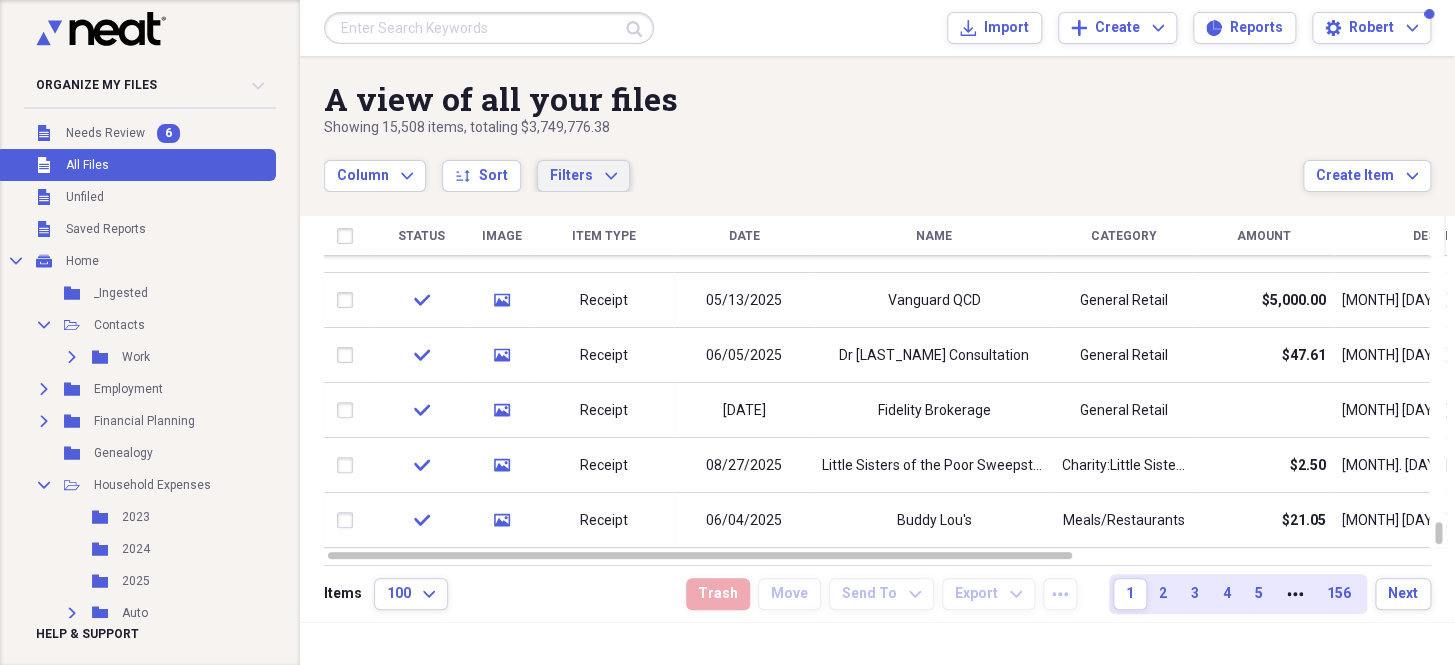 click on "Expand" 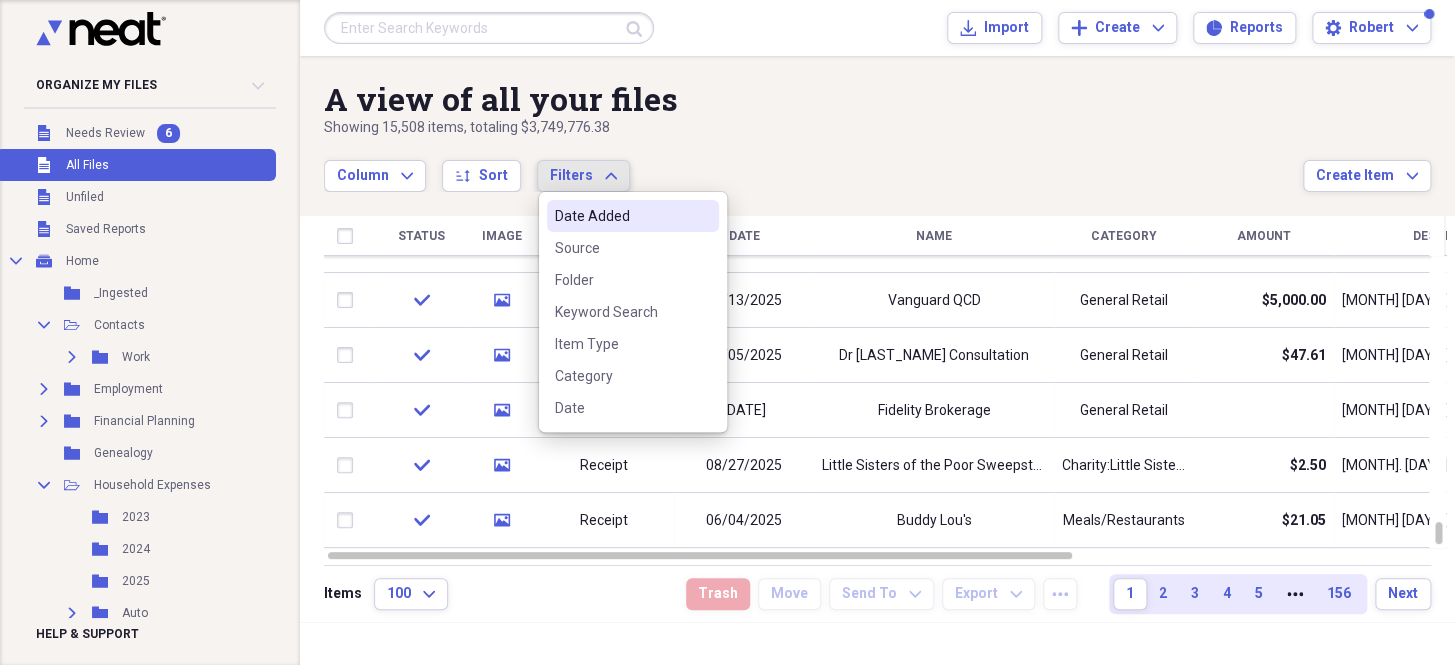 click on "Expand" 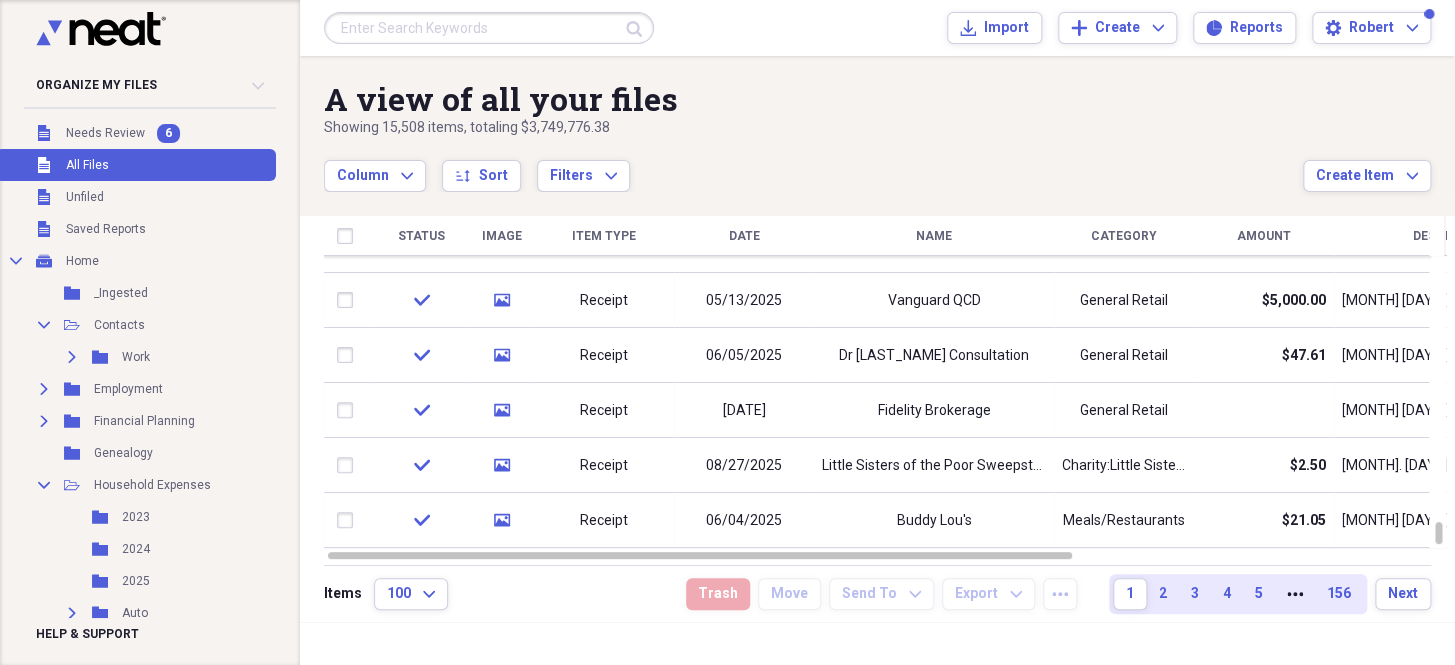 click on "Column Expand sort Sort Filters  Expand" at bounding box center (813, 165) 